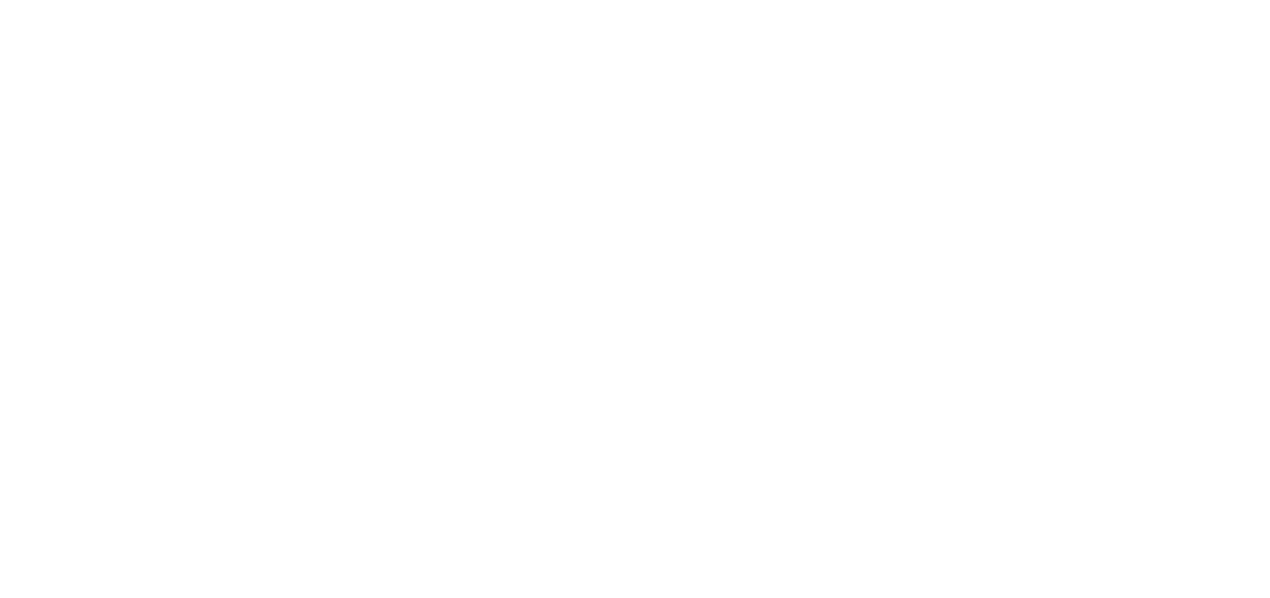 scroll, scrollTop: 0, scrollLeft: 0, axis: both 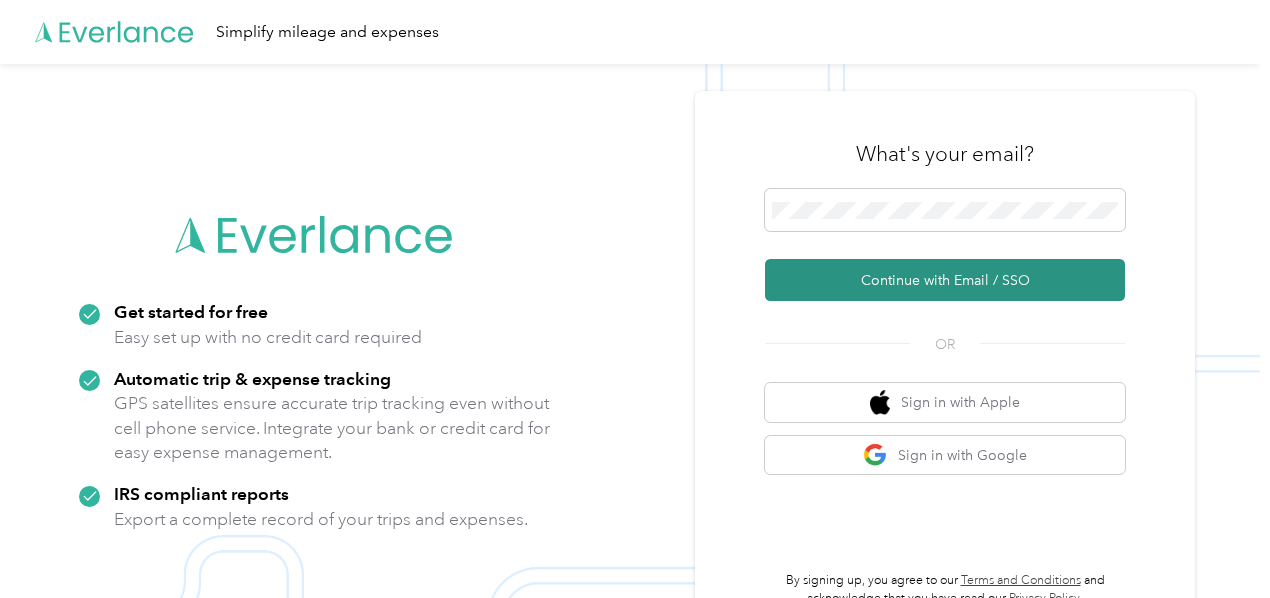 click on "Continue with Email / SSO" at bounding box center [945, 280] 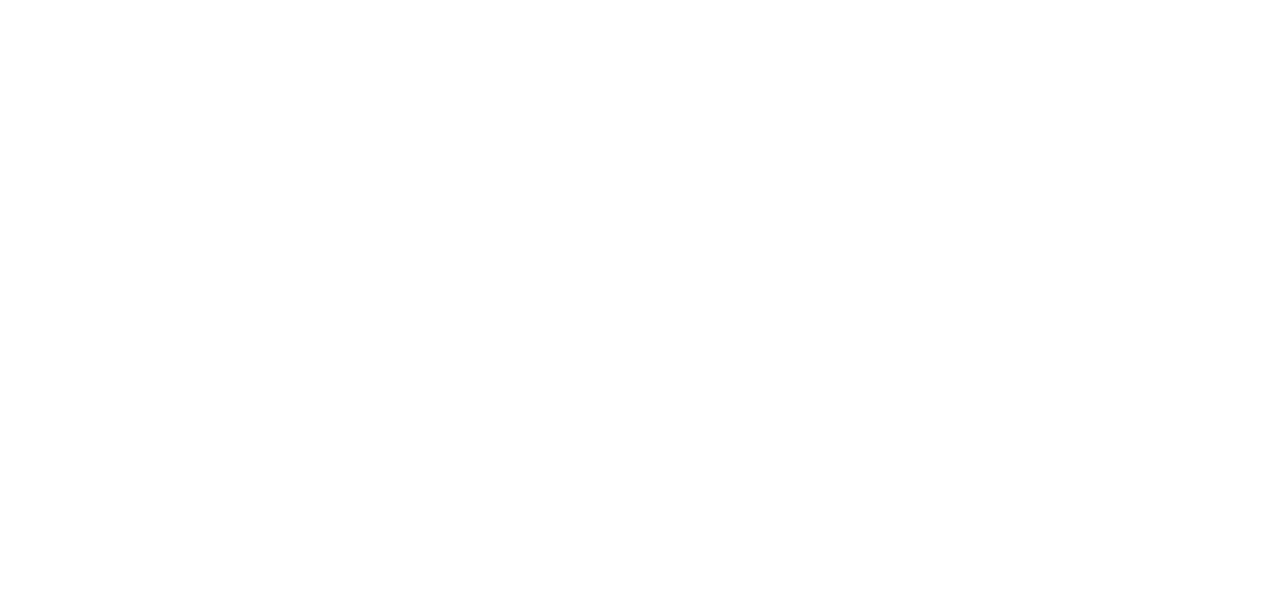 scroll, scrollTop: 0, scrollLeft: 0, axis: both 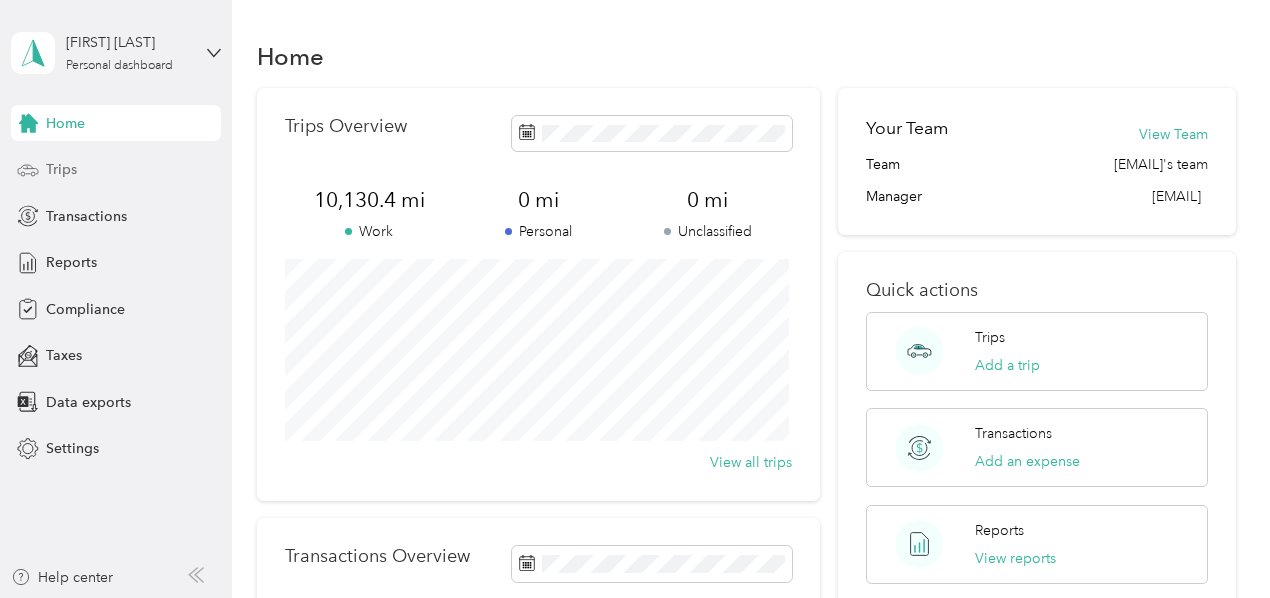click on "Trips" at bounding box center [61, 169] 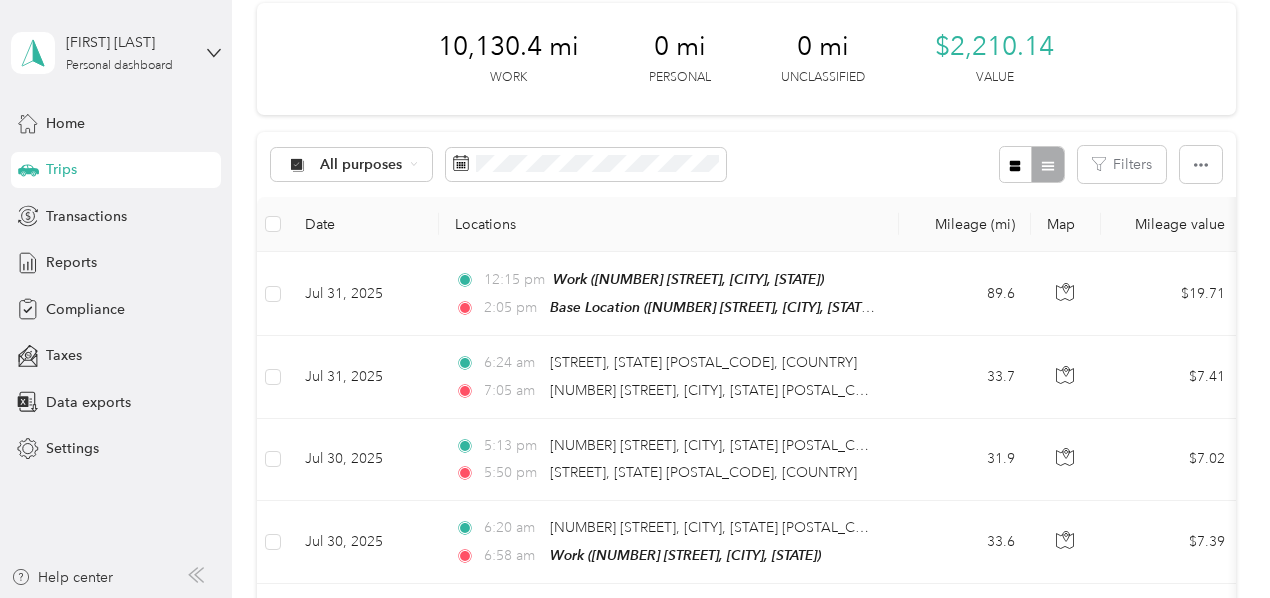 scroll, scrollTop: 0, scrollLeft: 0, axis: both 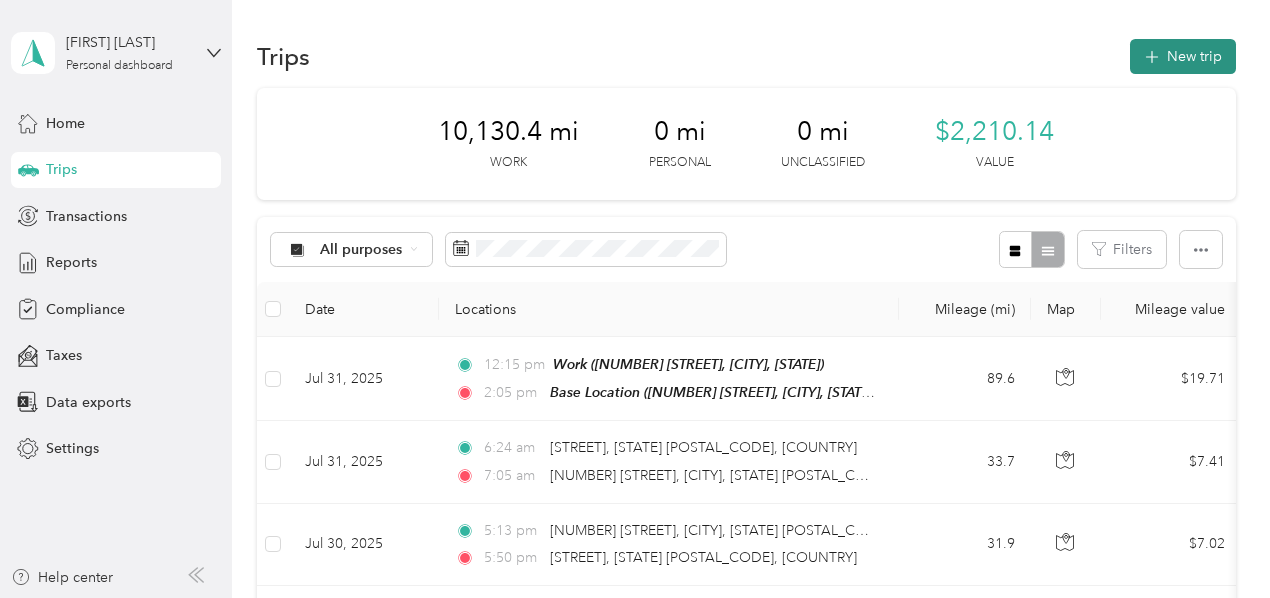 click on "New trip" at bounding box center [1183, 56] 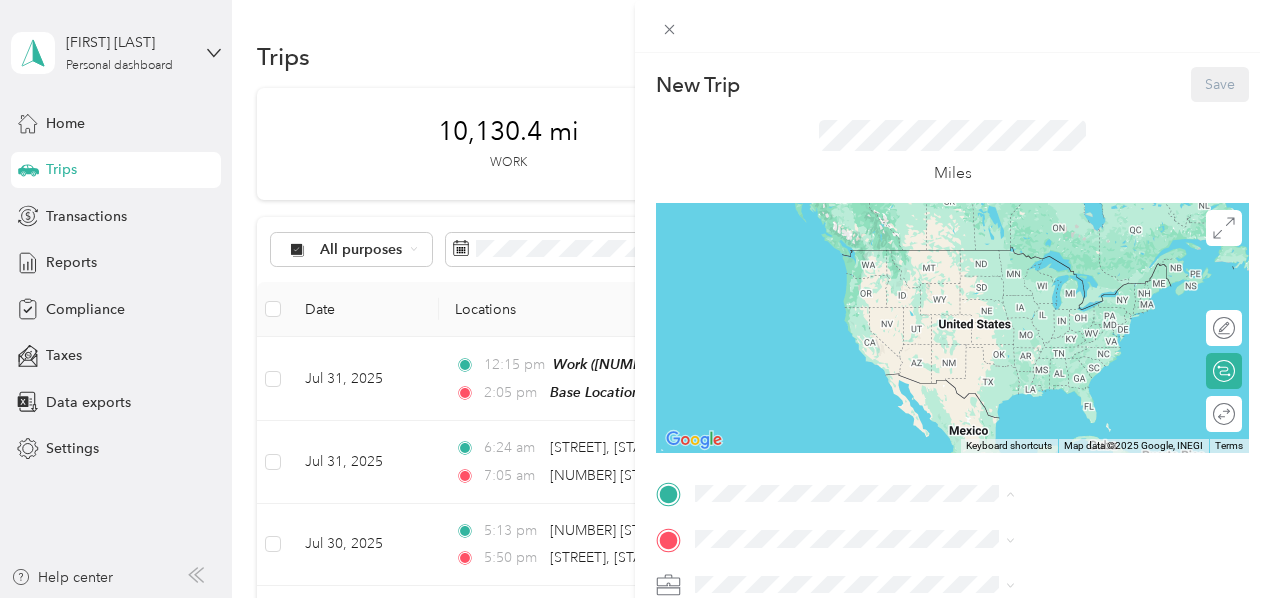click on "[NUMBER] [STREET], [CITY], [STATE], [COUNTRY]" at bounding box center [1060, 444] 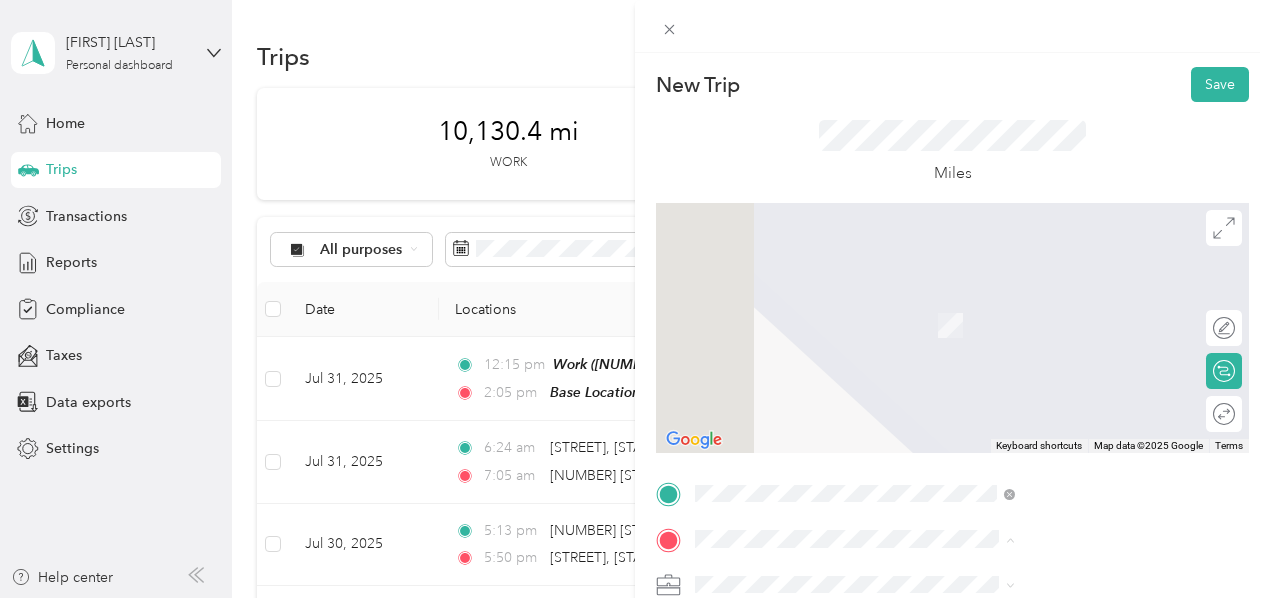 click on "Work" at bounding box center [1081, 373] 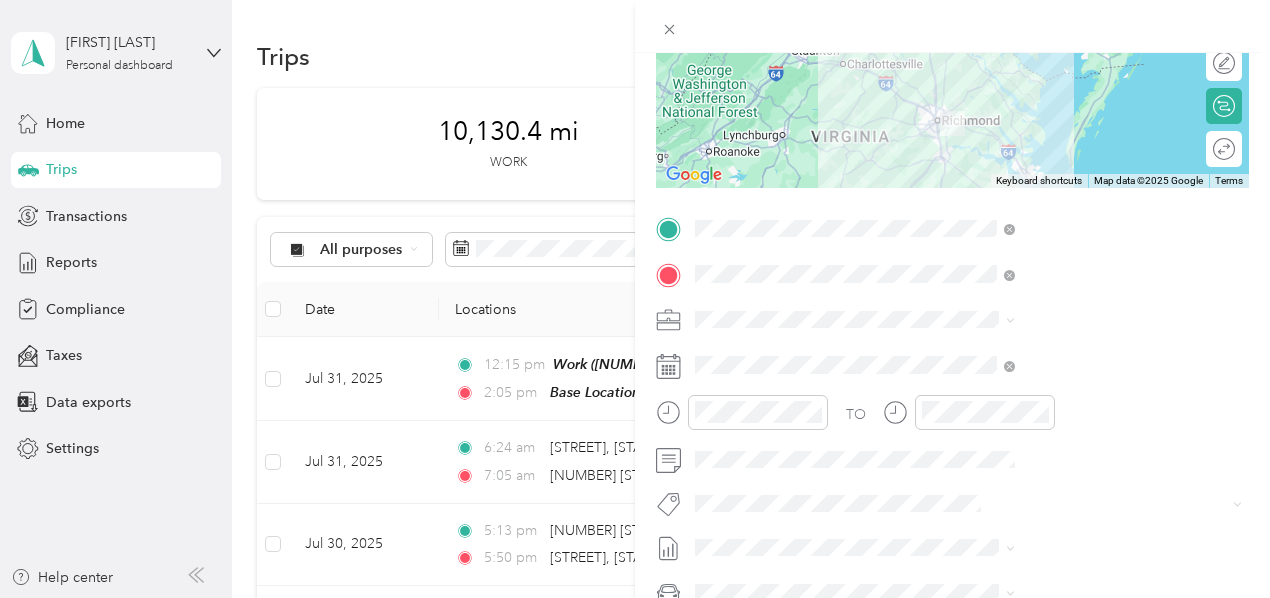 scroll, scrollTop: 270, scrollLeft: 0, axis: vertical 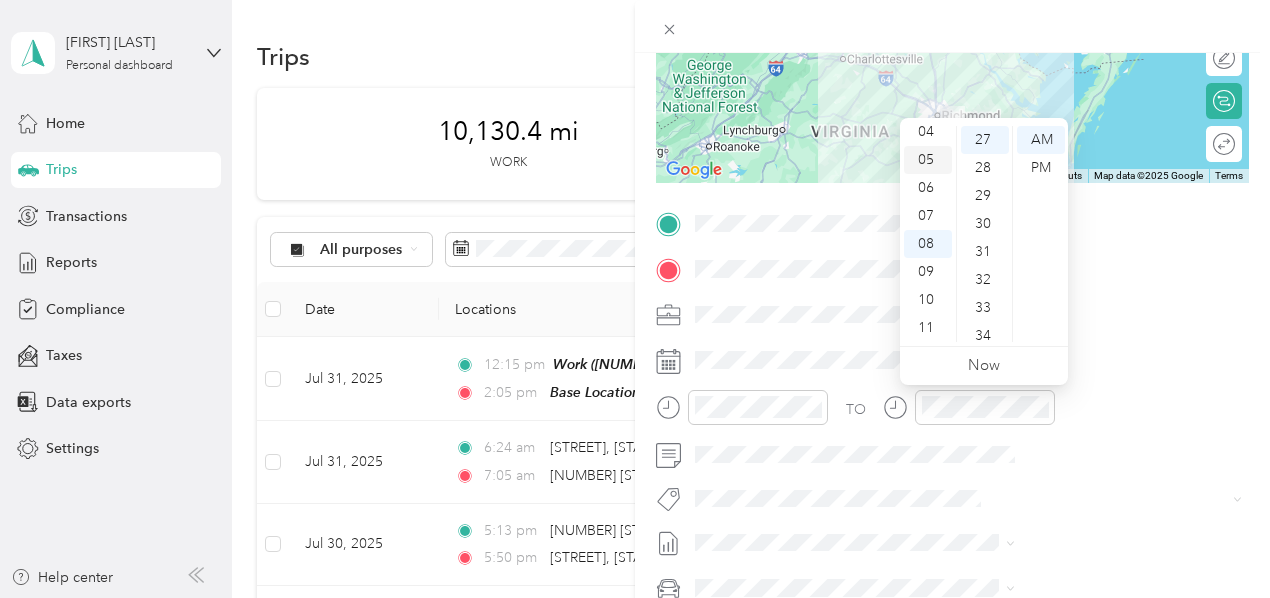 click on "05" at bounding box center [928, 160] 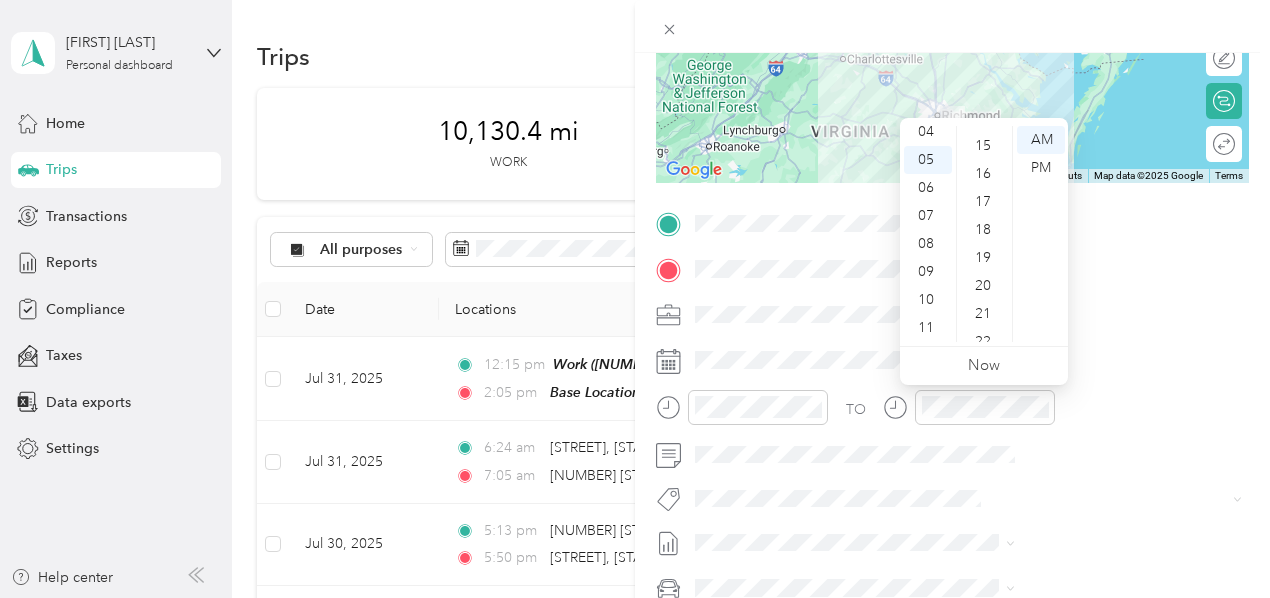 scroll, scrollTop: 396, scrollLeft: 0, axis: vertical 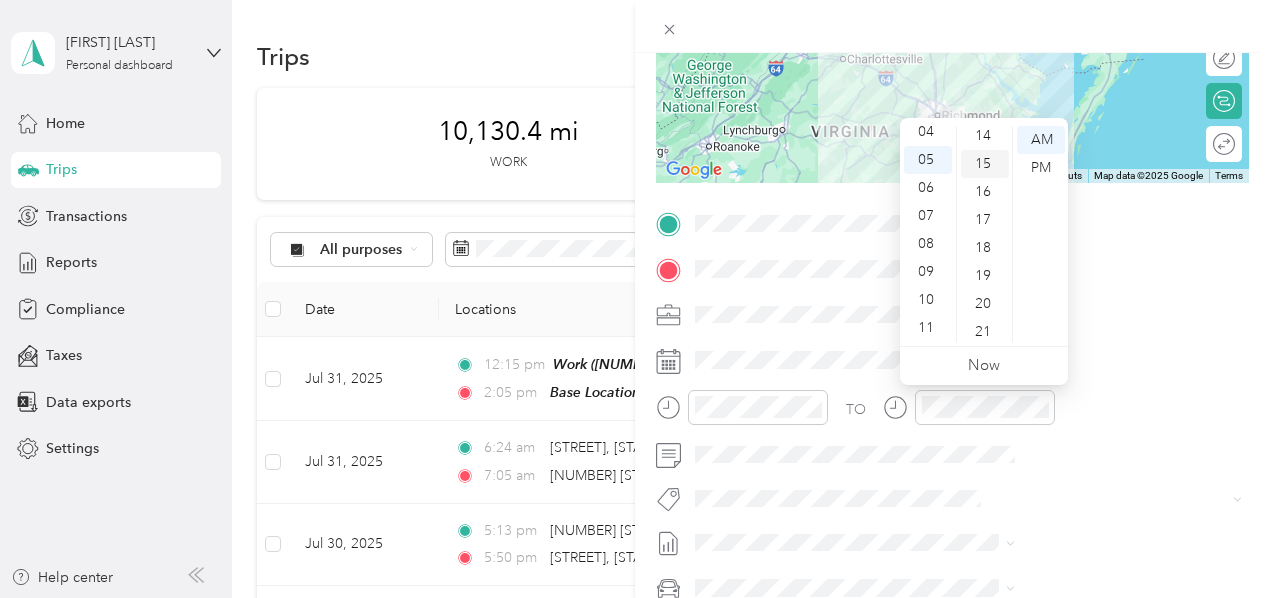 click on "15" at bounding box center (985, 164) 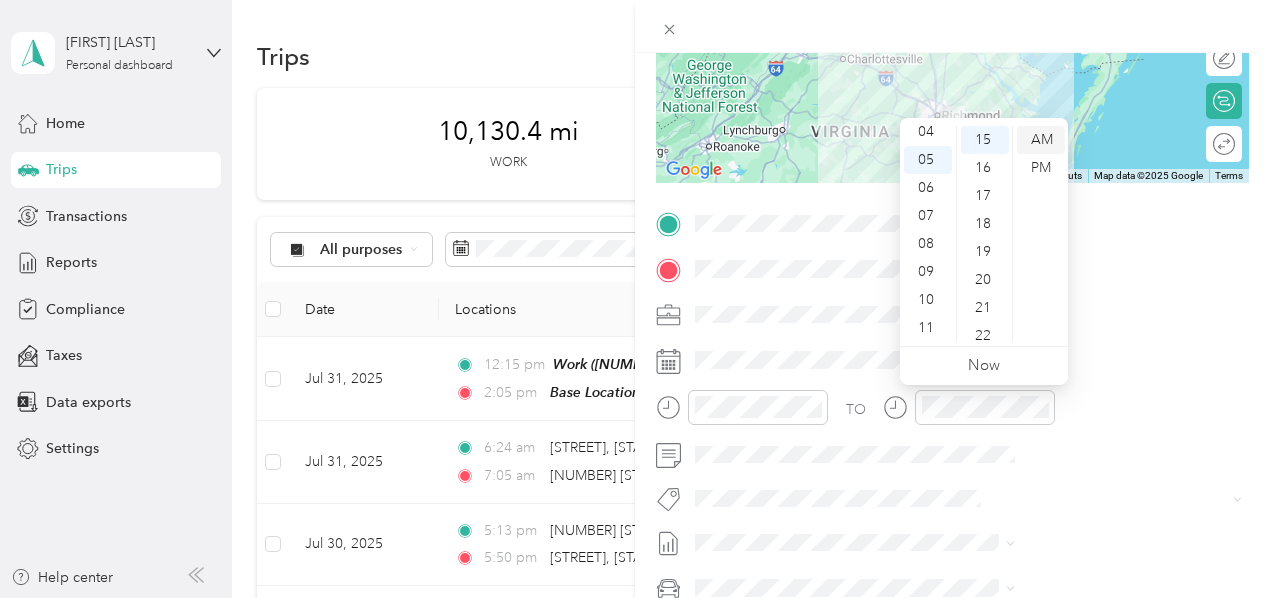 click on "AM" at bounding box center (1041, 140) 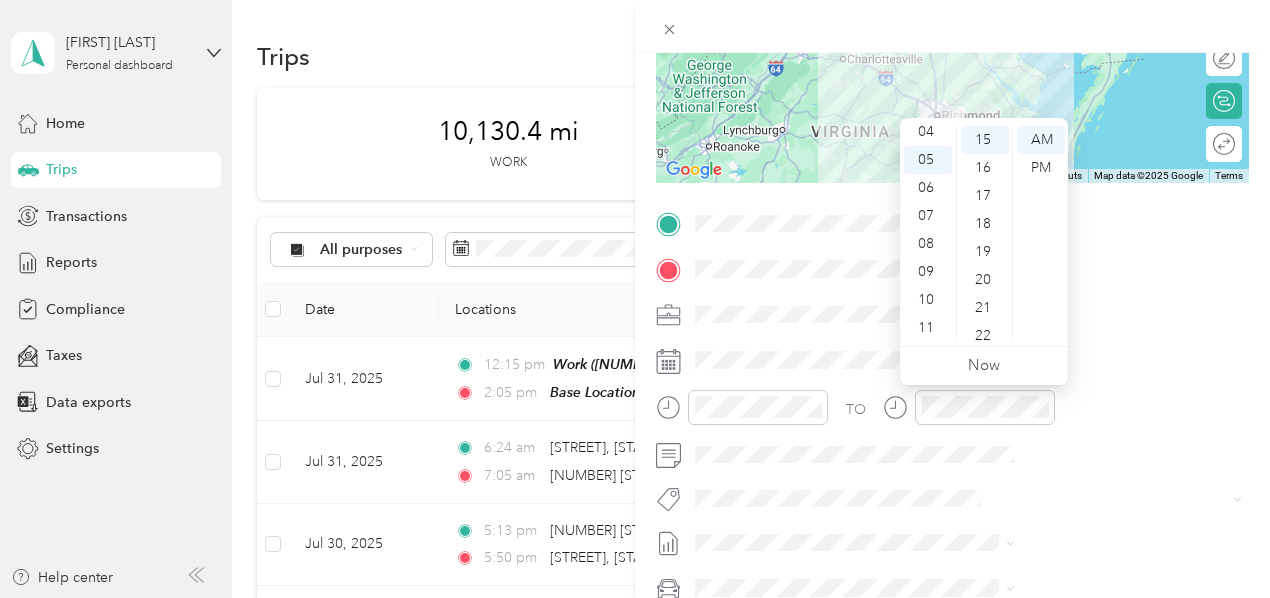 click at bounding box center [952, 26] 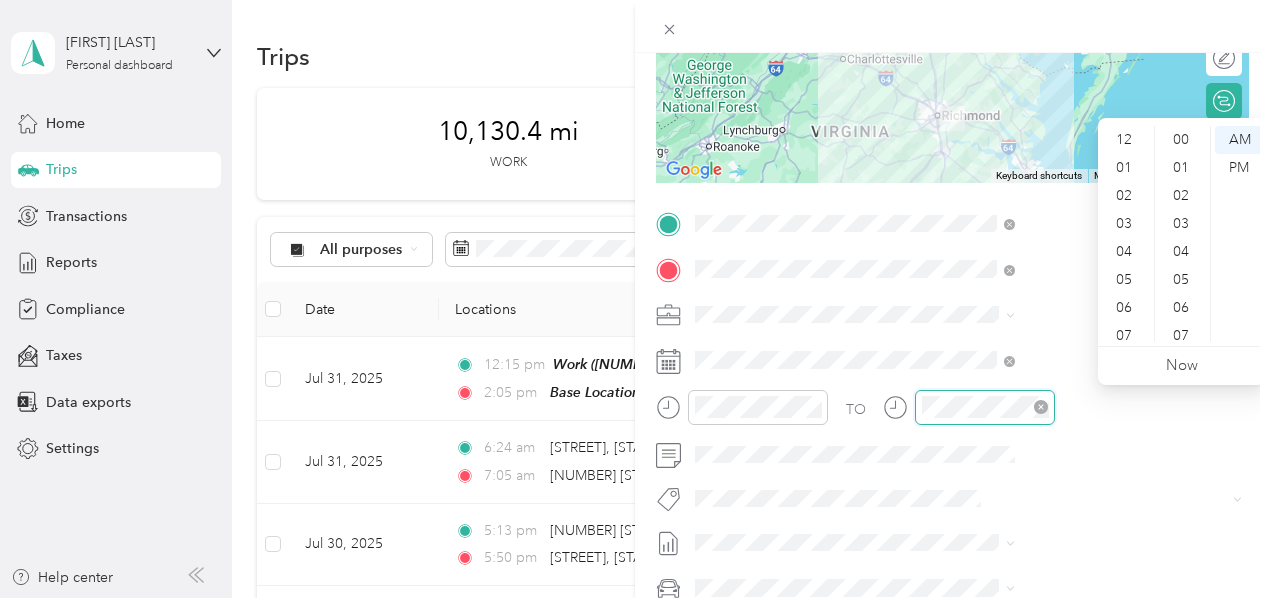 scroll, scrollTop: 756, scrollLeft: 0, axis: vertical 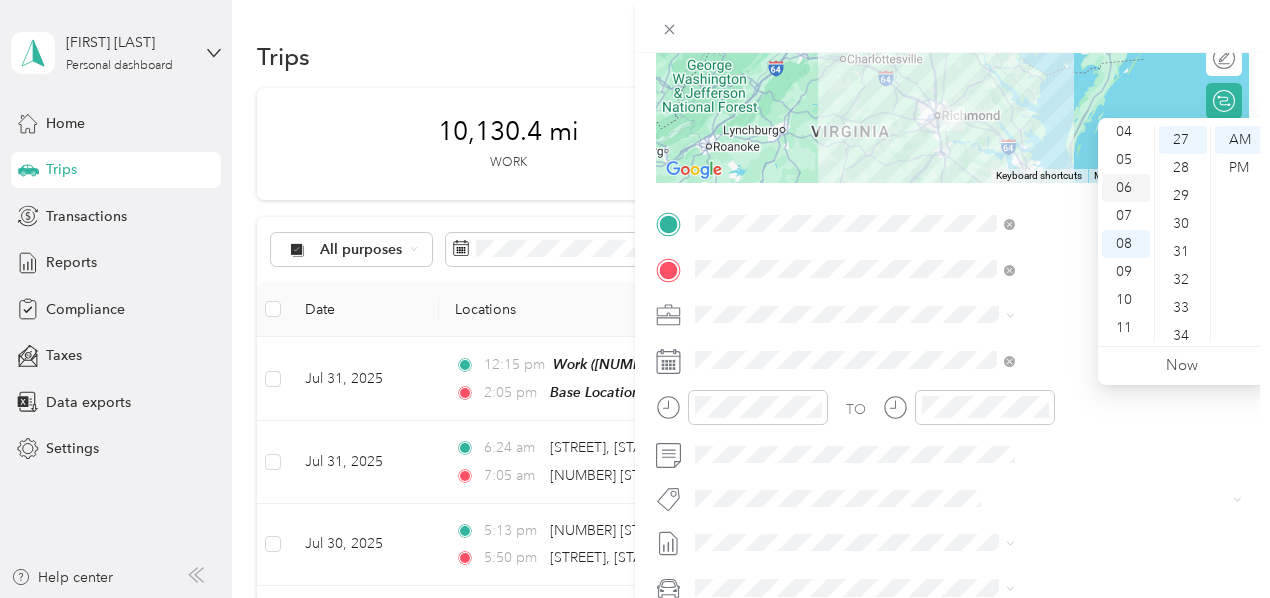 click on "06" at bounding box center (1126, 188) 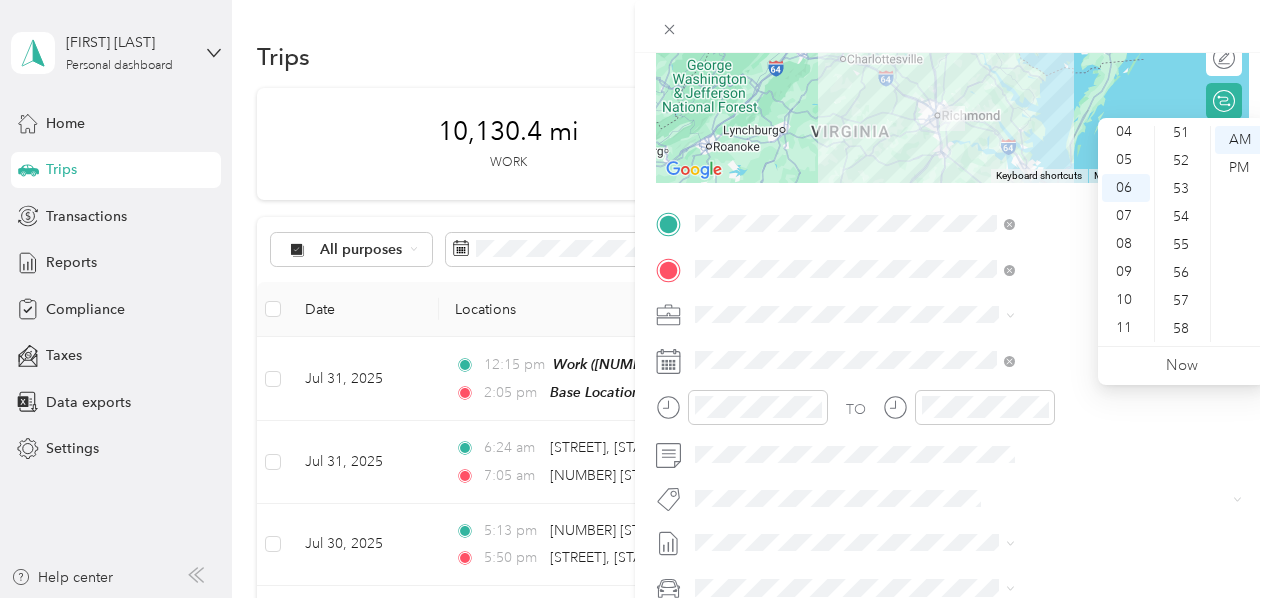 scroll, scrollTop: 1436, scrollLeft: 0, axis: vertical 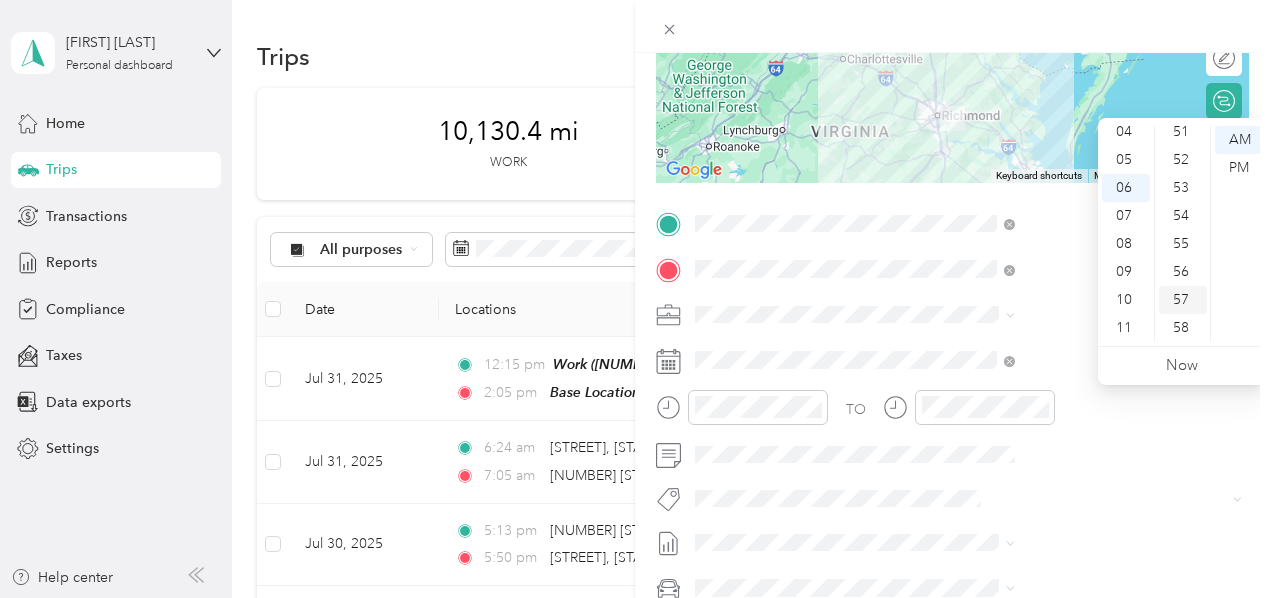 click on "57" at bounding box center (1183, 300) 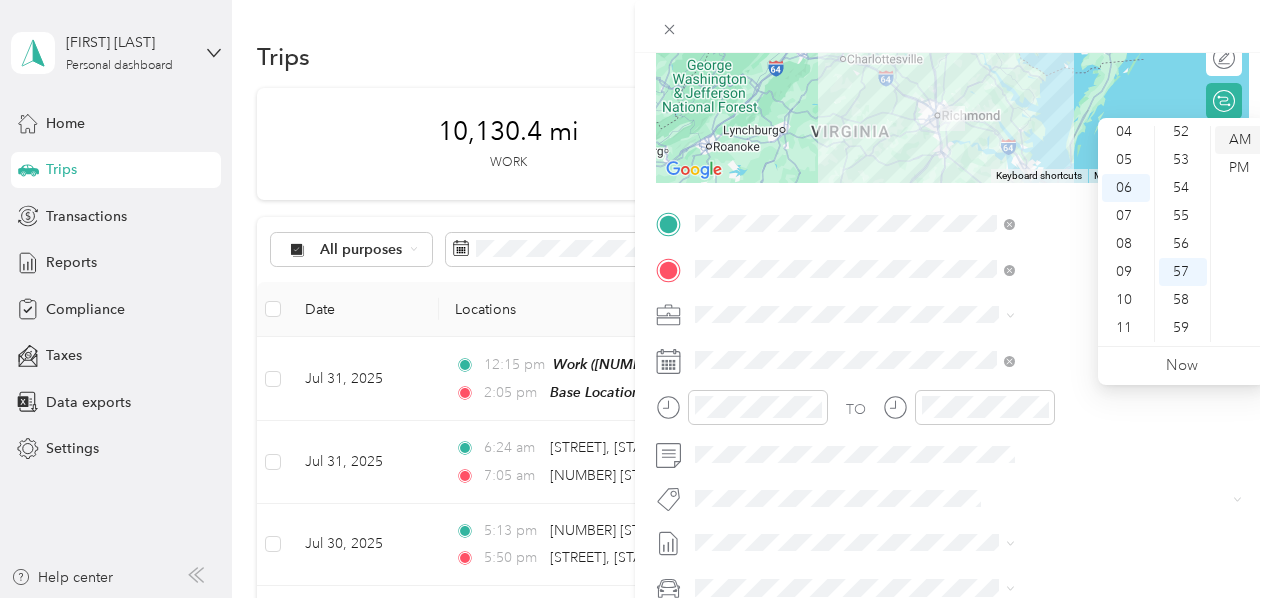 click on "AM" at bounding box center (1239, 140) 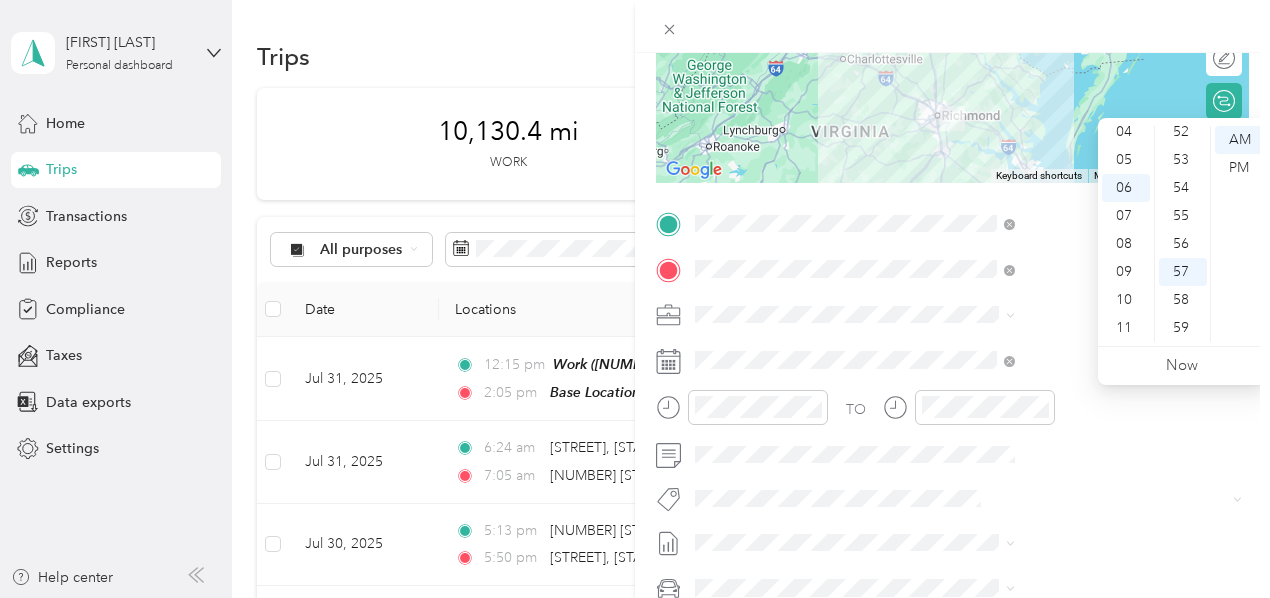 click at bounding box center [952, 26] 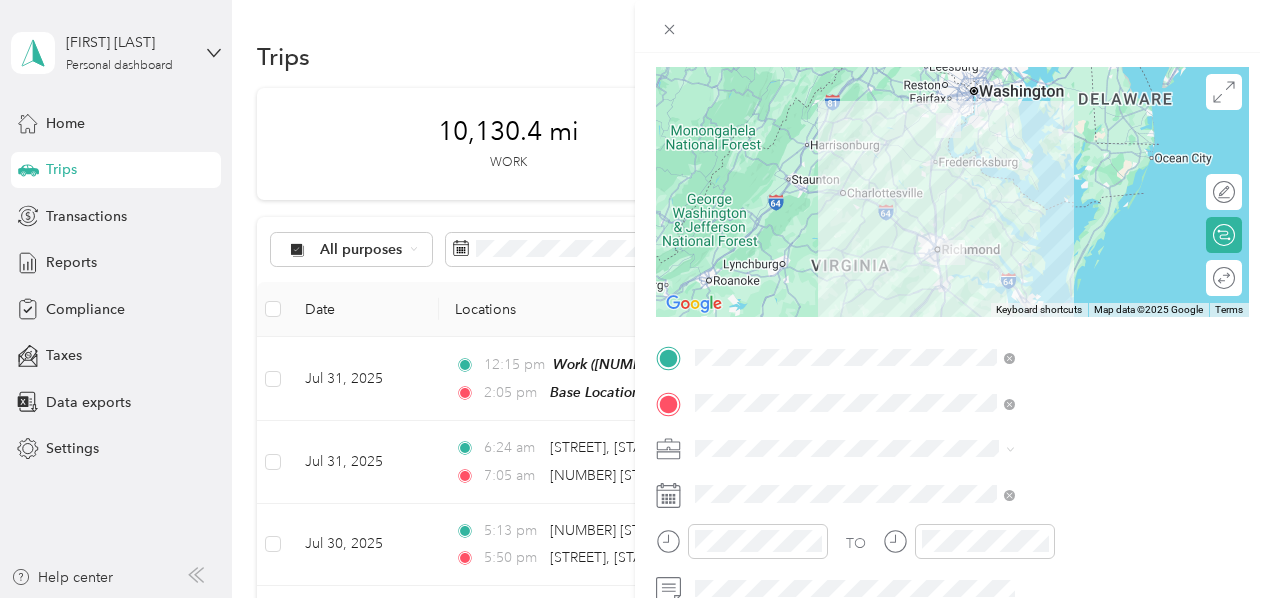 scroll, scrollTop: 0, scrollLeft: 0, axis: both 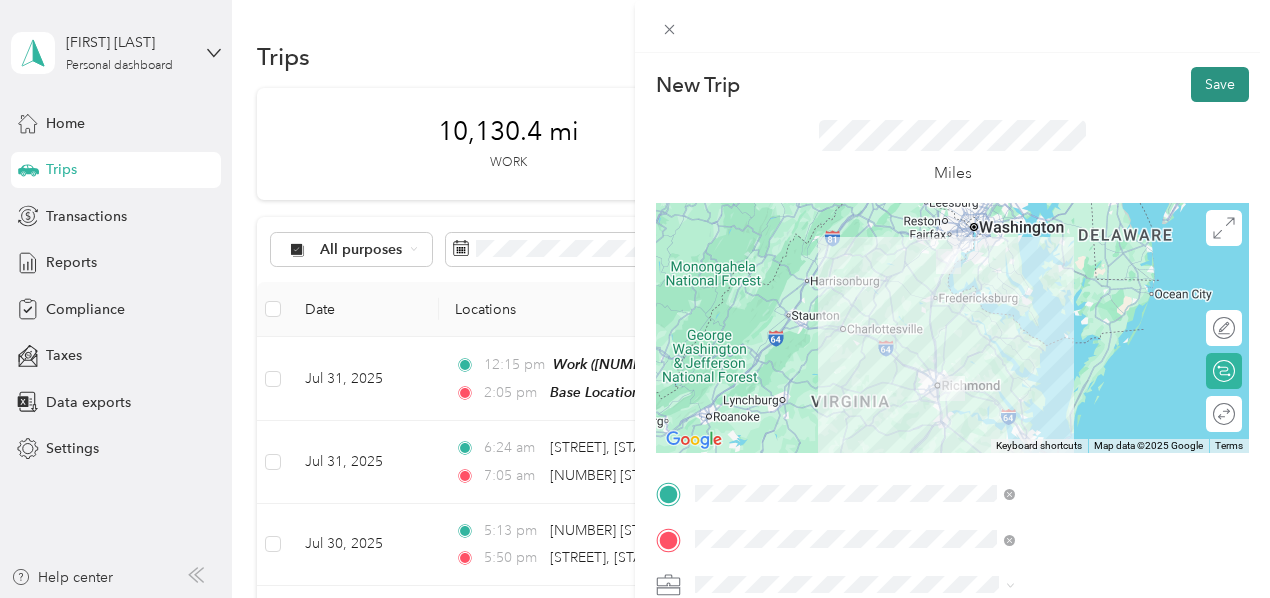 click on "Save" at bounding box center (1220, 84) 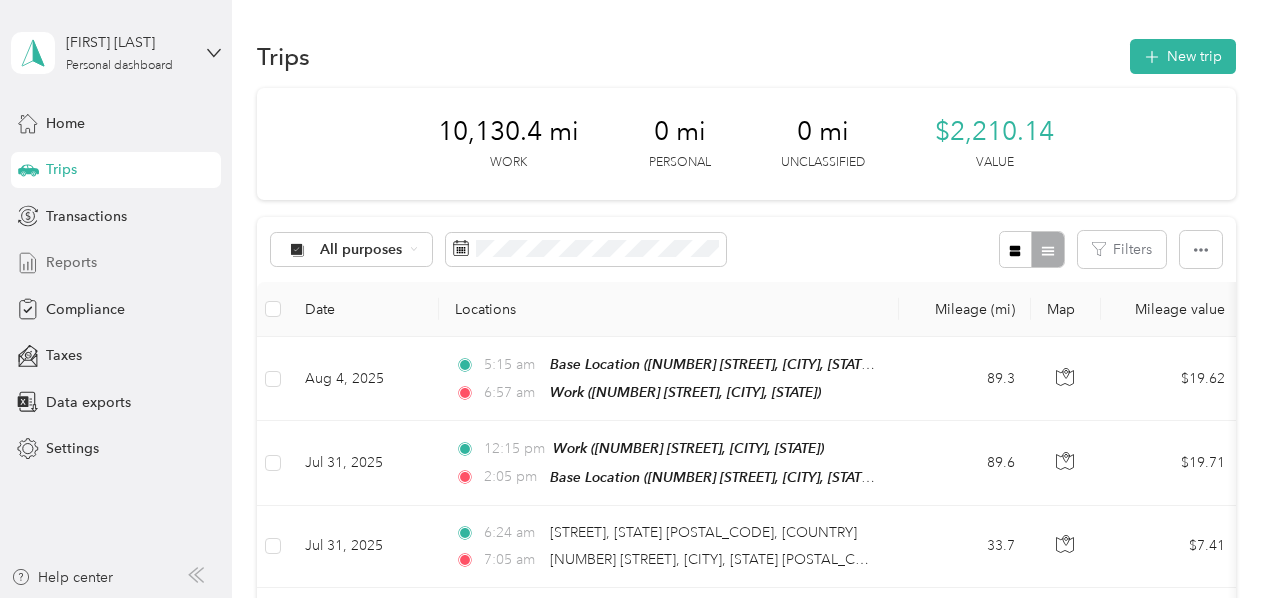 click on "Reports" at bounding box center (71, 262) 